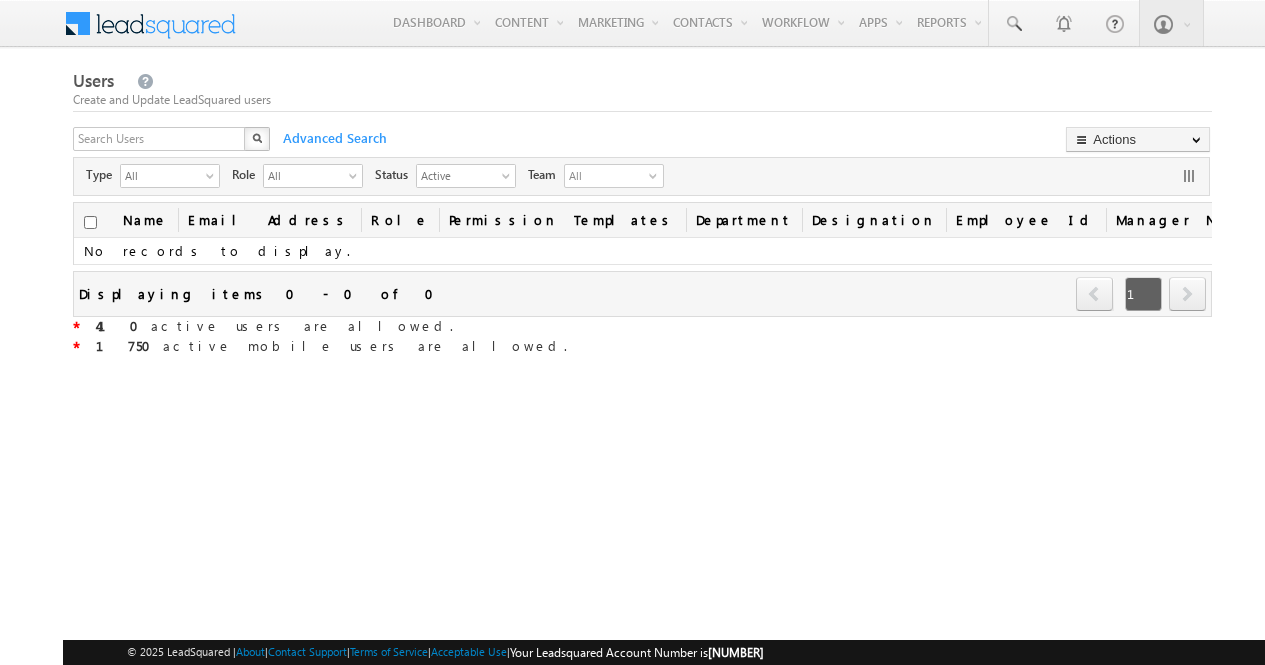 scroll, scrollTop: 0, scrollLeft: 0, axis: both 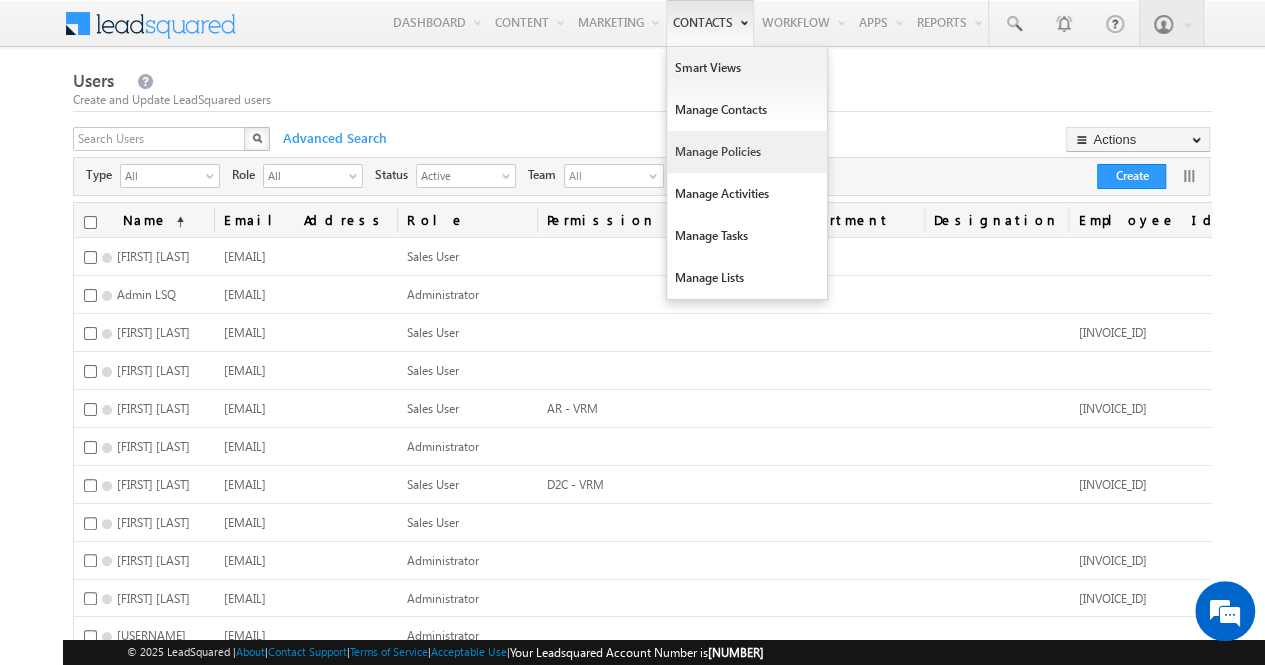 click on "Manage Policies" at bounding box center (747, 152) 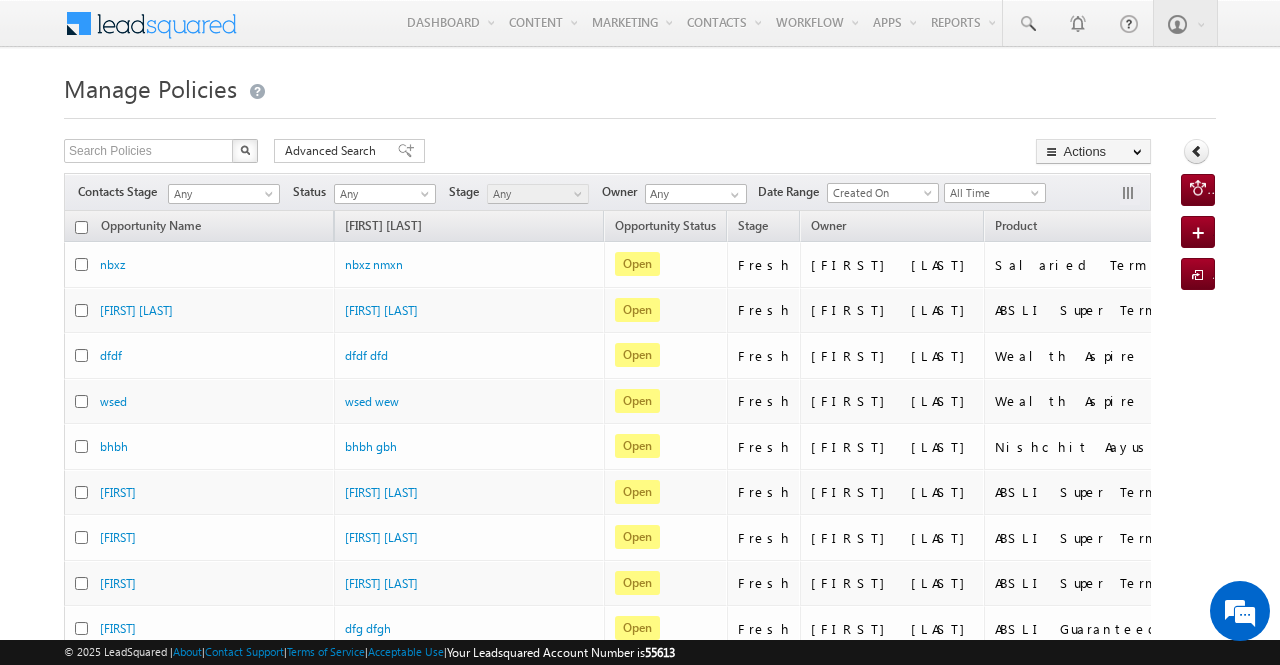 scroll, scrollTop: 0, scrollLeft: 0, axis: both 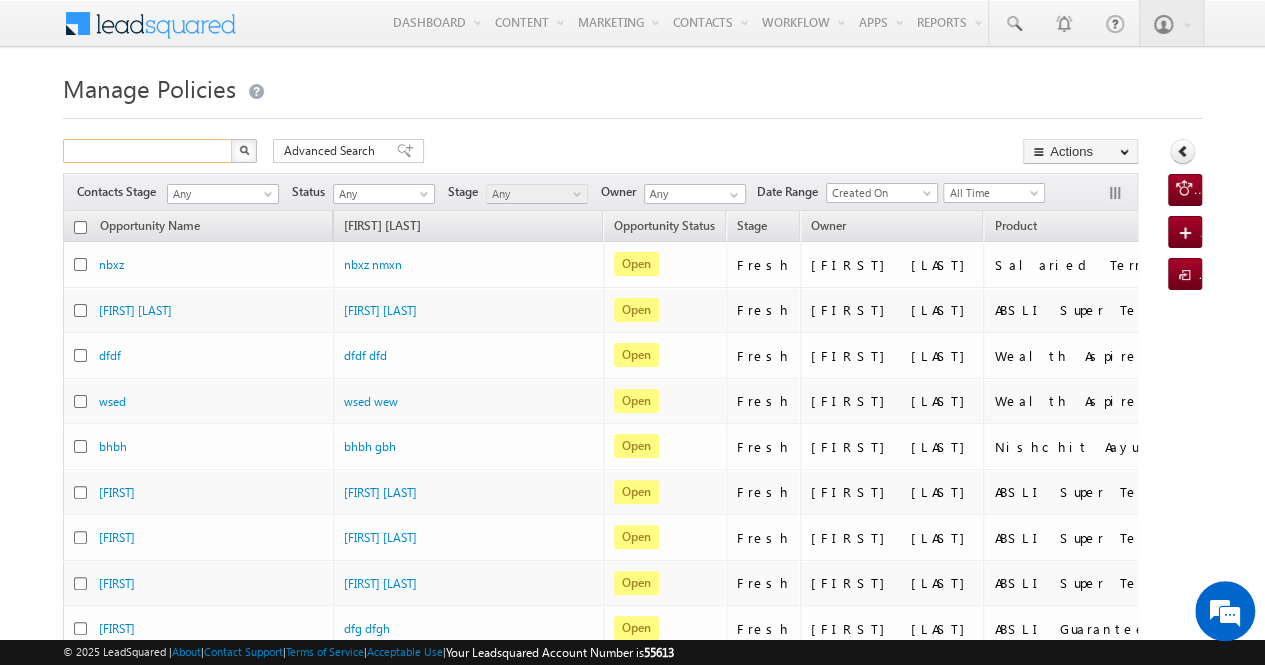 click at bounding box center (148, 151) 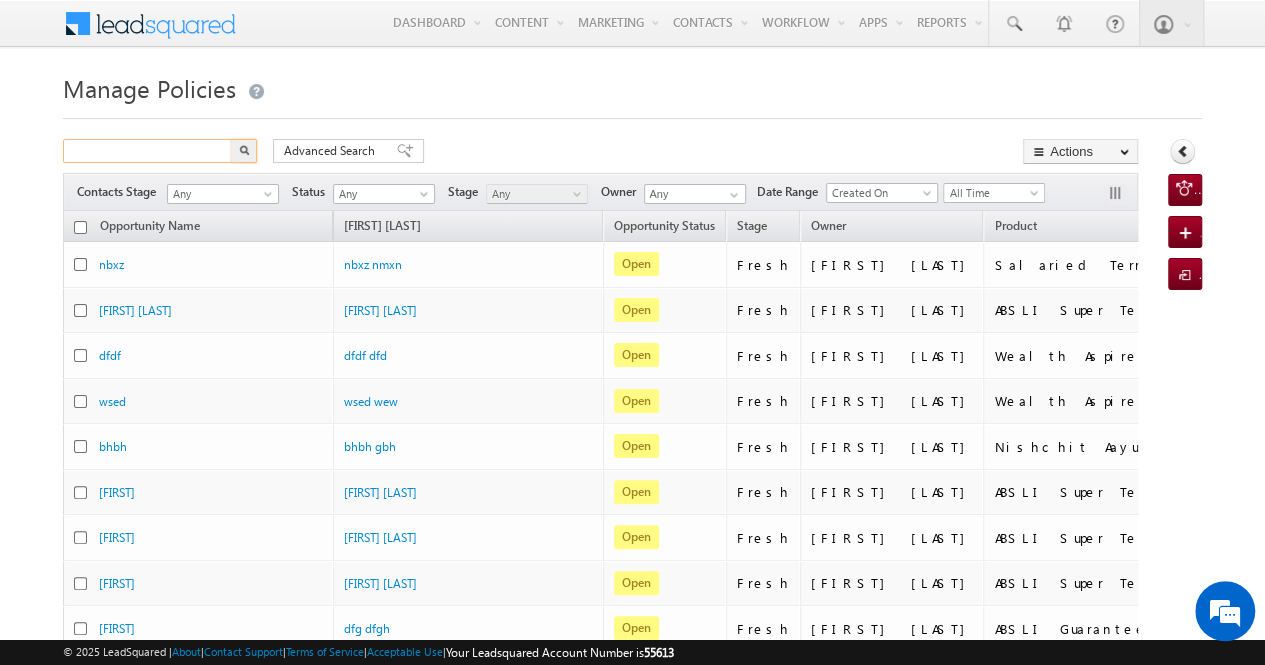 paste on "[PHONE]" 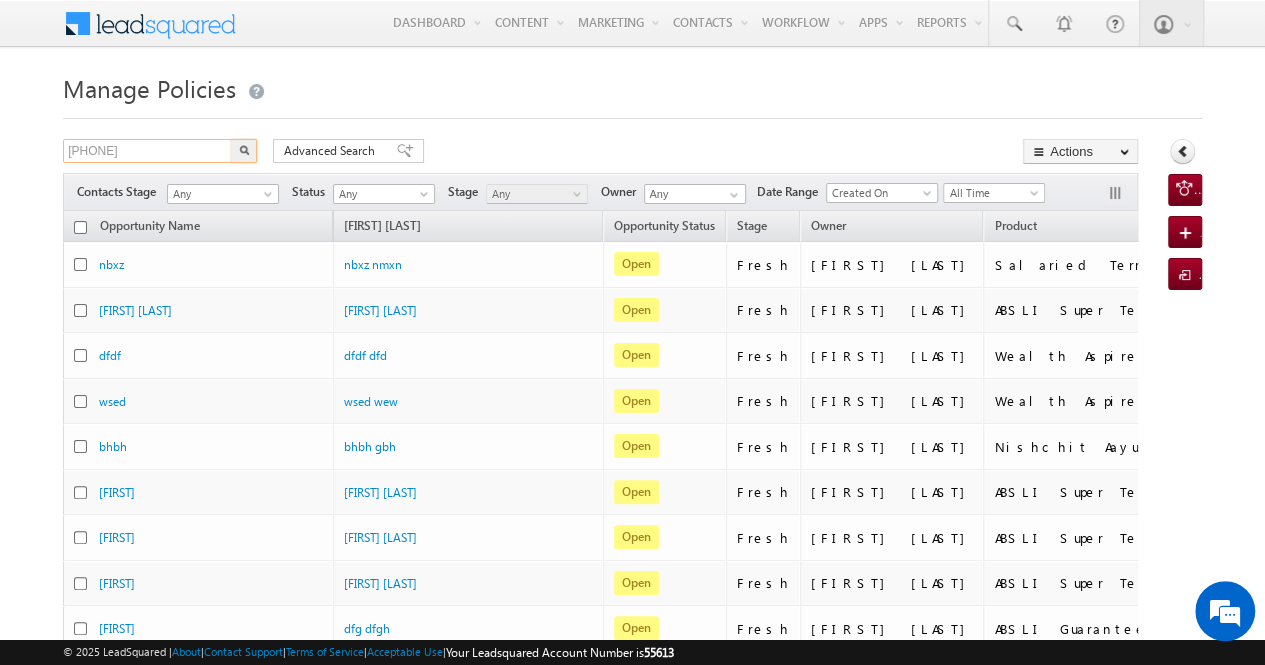 type on "[PHONE]" 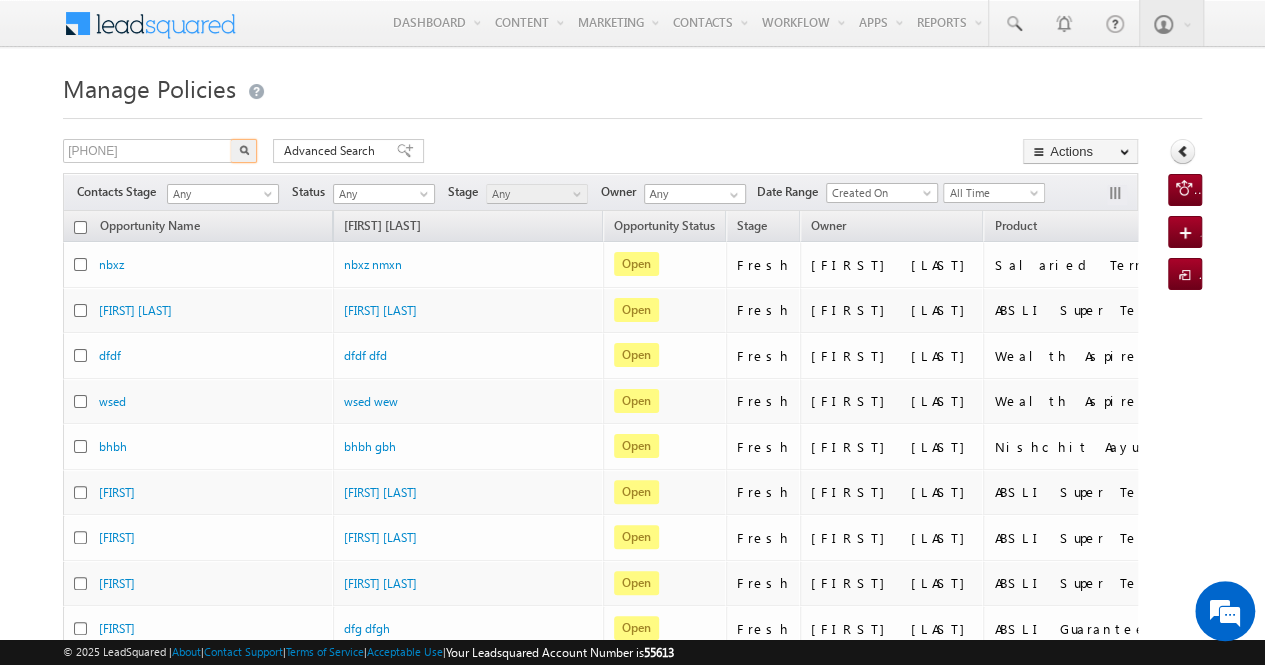 click at bounding box center [244, 150] 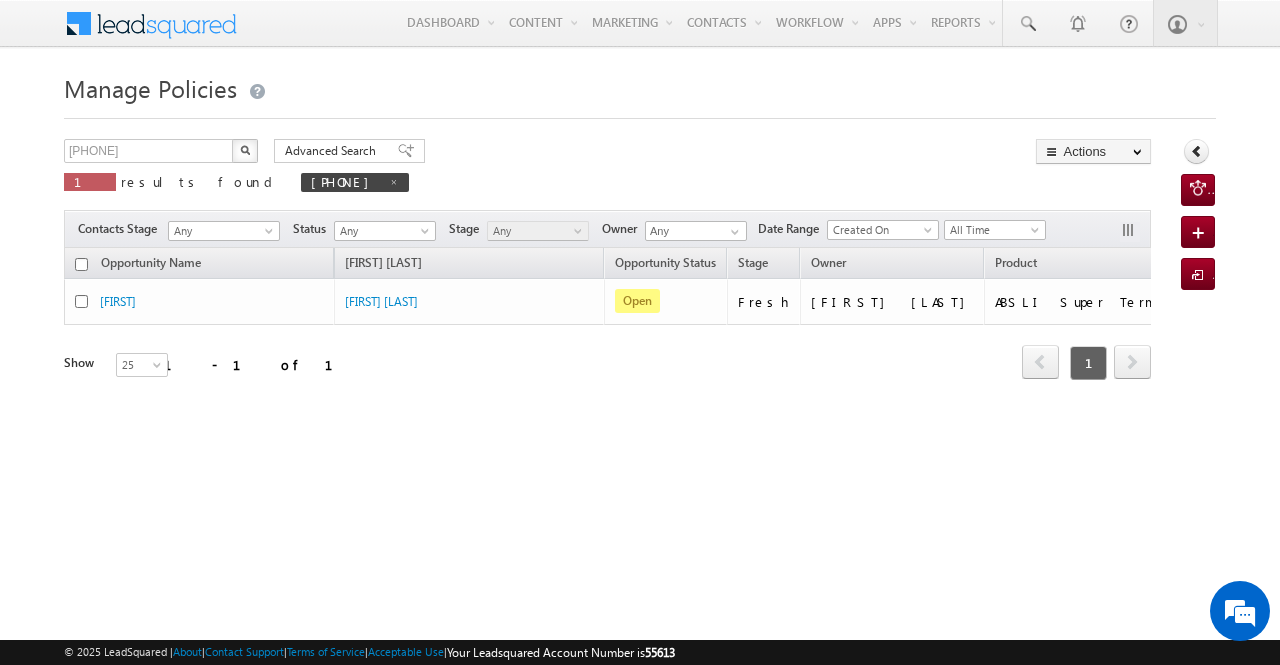 scroll, scrollTop: 0, scrollLeft: 0, axis: both 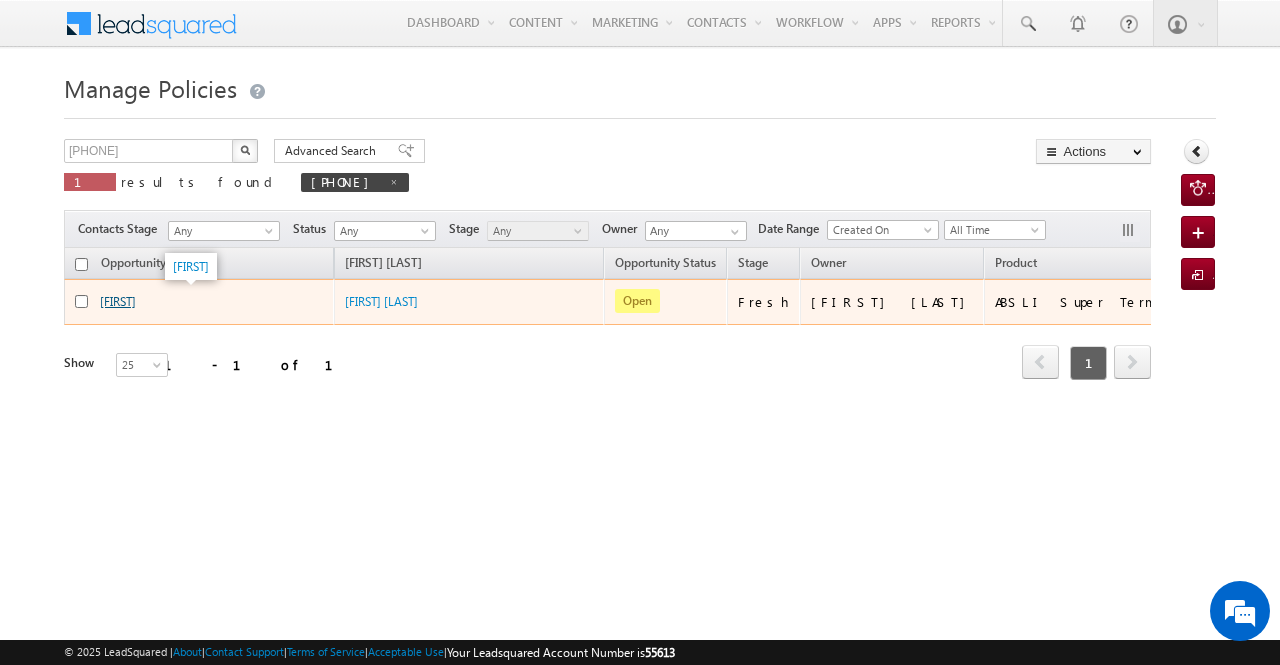 click on "TestKritika" at bounding box center [118, 301] 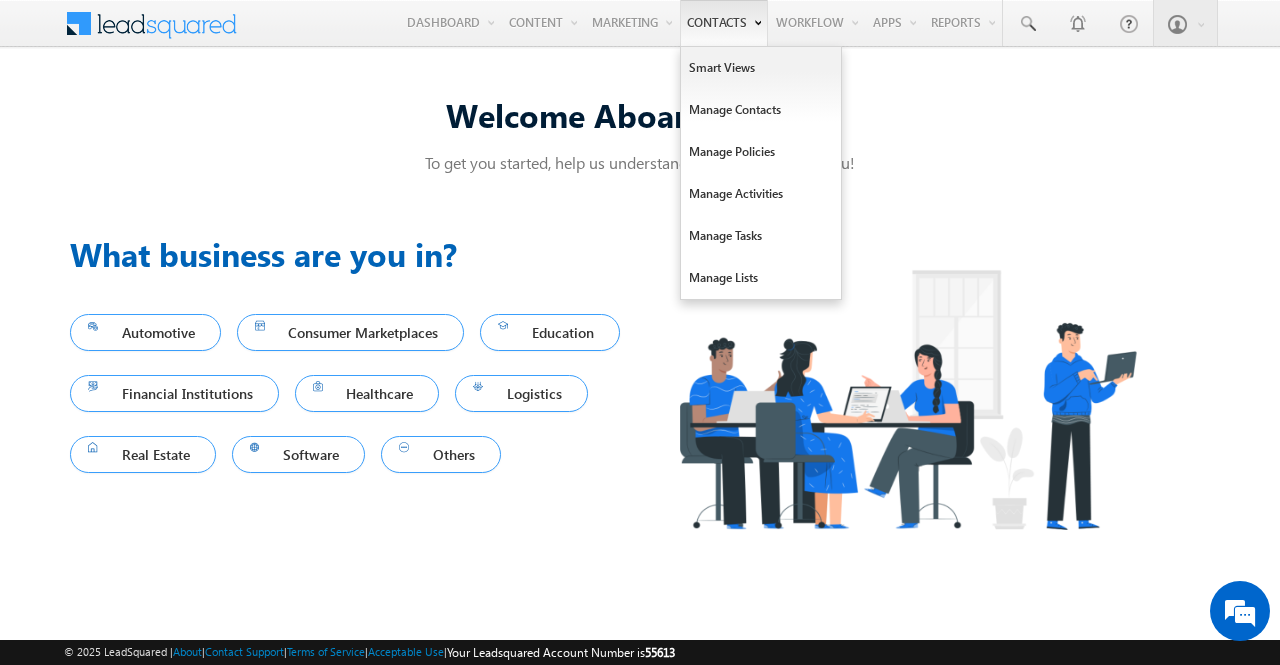scroll, scrollTop: 0, scrollLeft: 0, axis: both 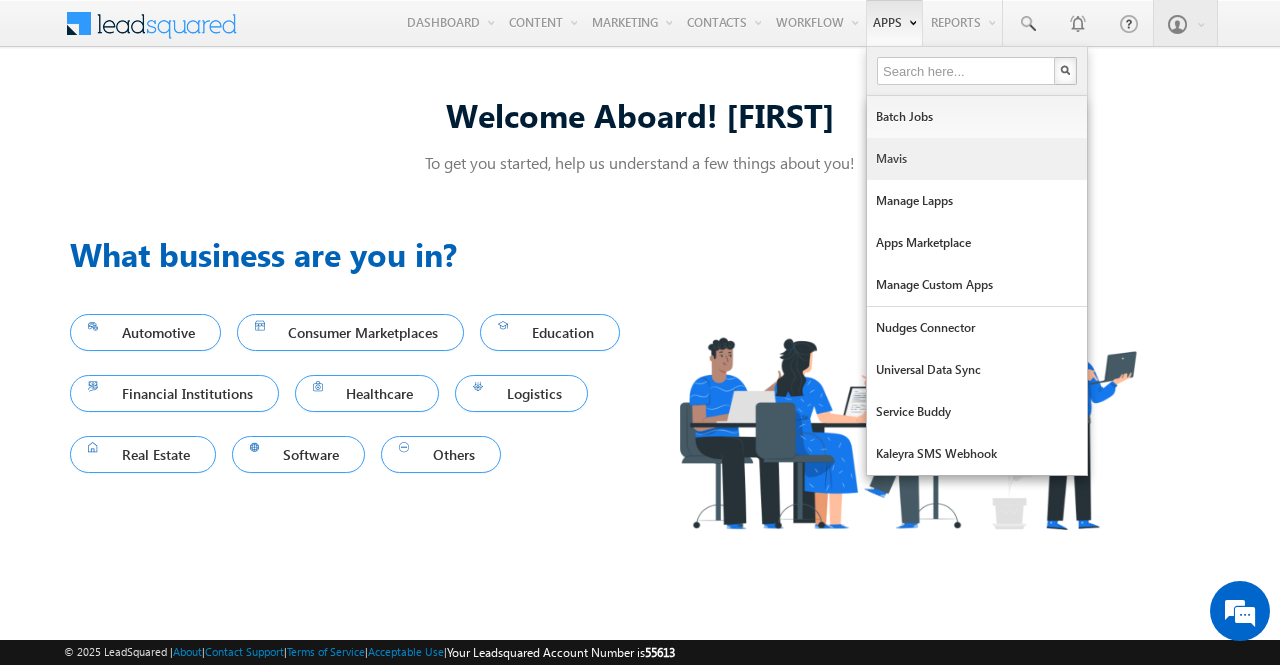 click on "Mavis" at bounding box center [977, 159] 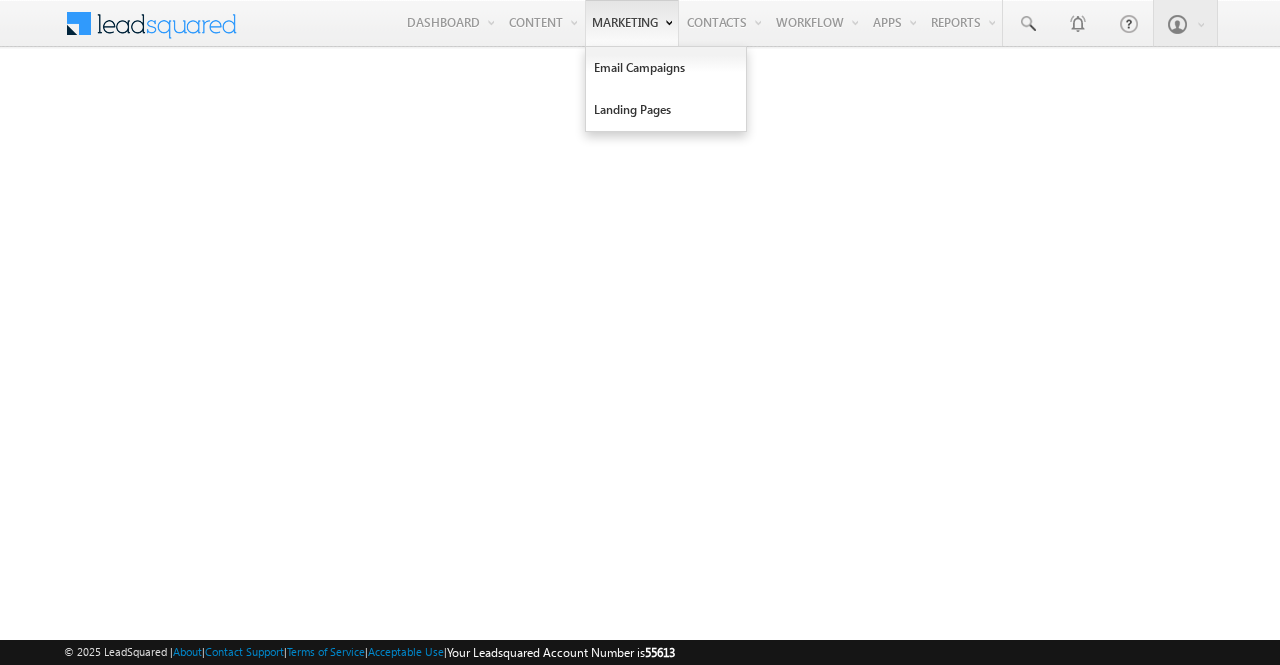 scroll, scrollTop: 0, scrollLeft: 0, axis: both 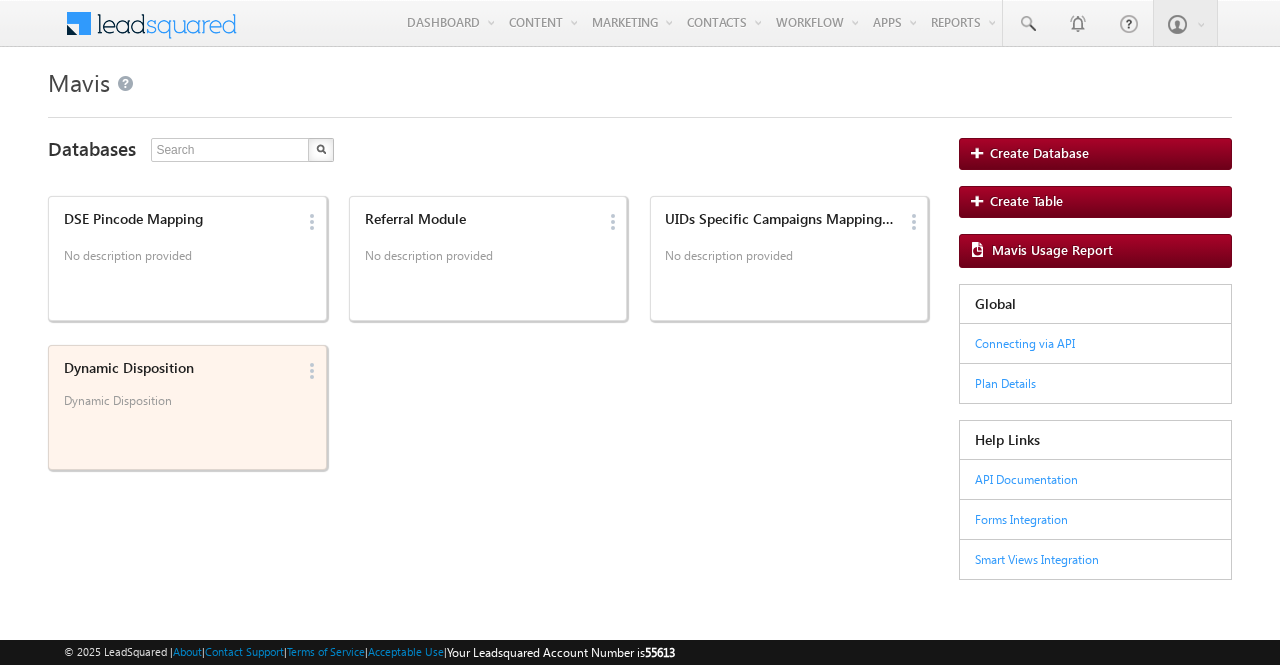 click on "Dynamic Disposition" at bounding box center [180, 368] 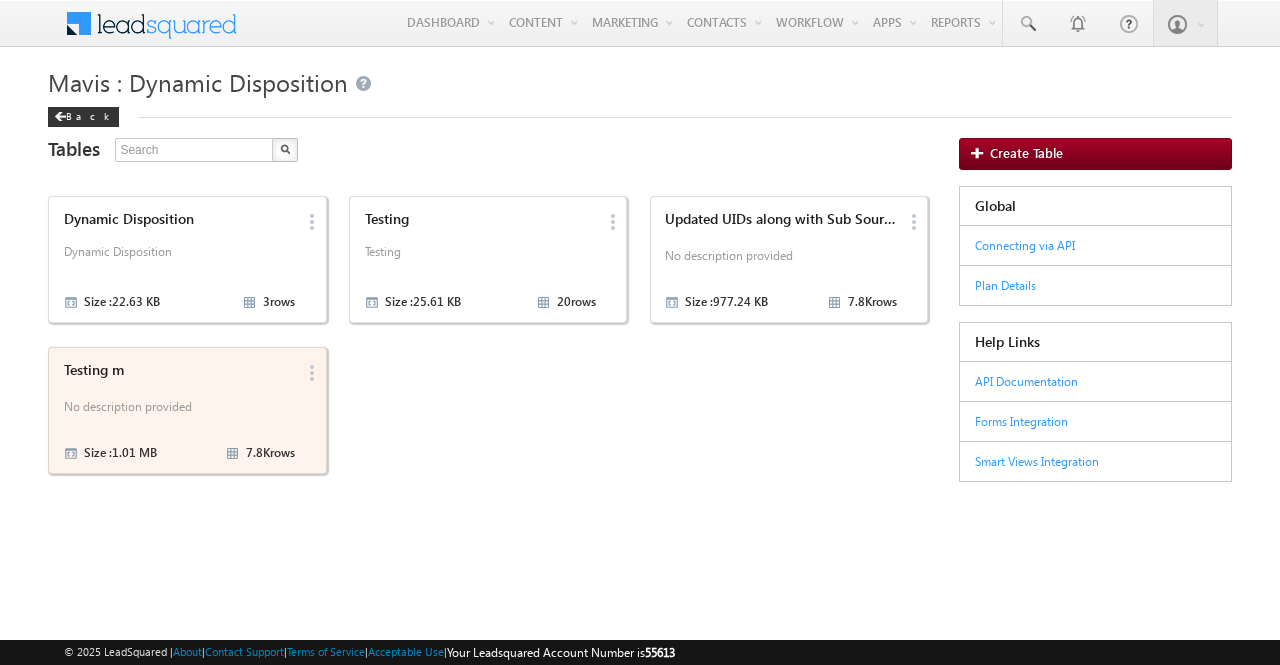 click on "Testing m   No description provided Size :  1.01 MB 7.8K  rows" at bounding box center (176, 410) 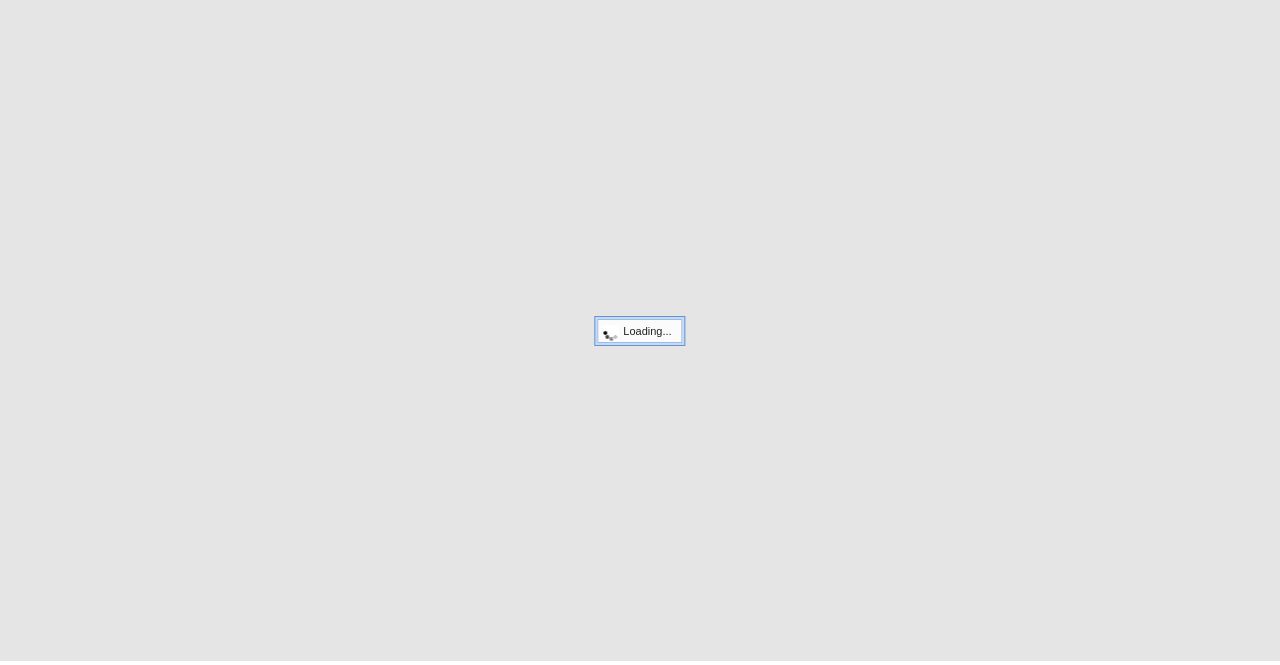 scroll, scrollTop: 0, scrollLeft: 0, axis: both 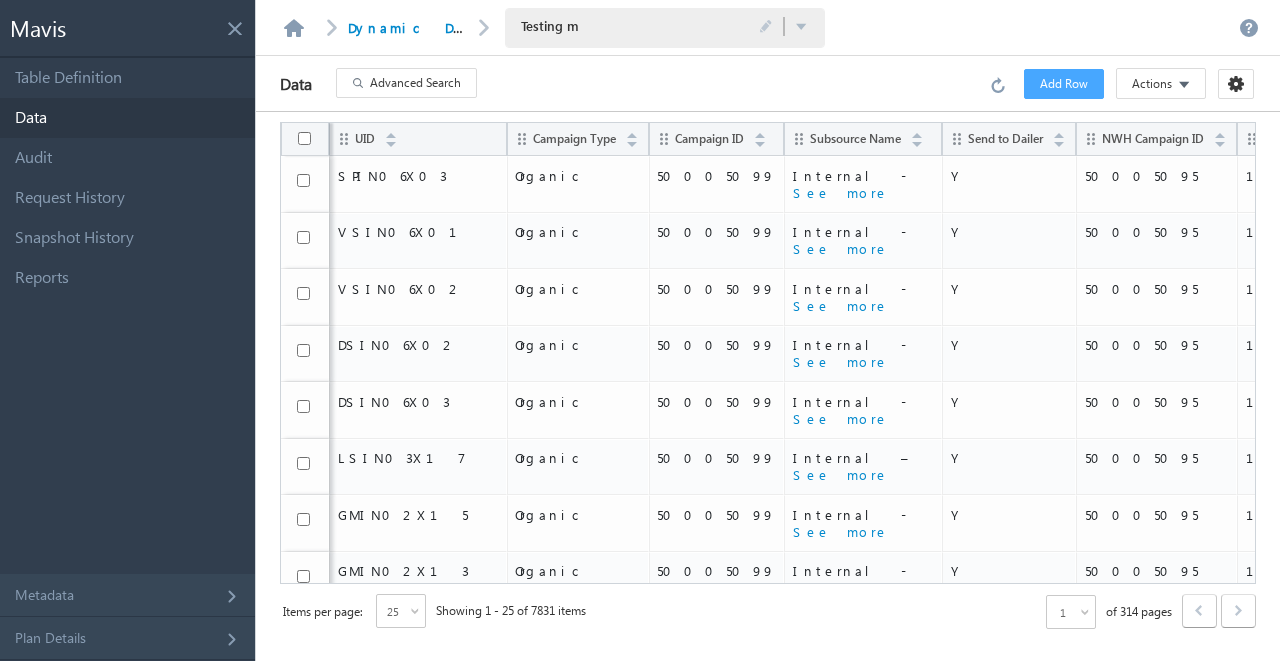 click on "Advanced Search" at bounding box center (415, 83) 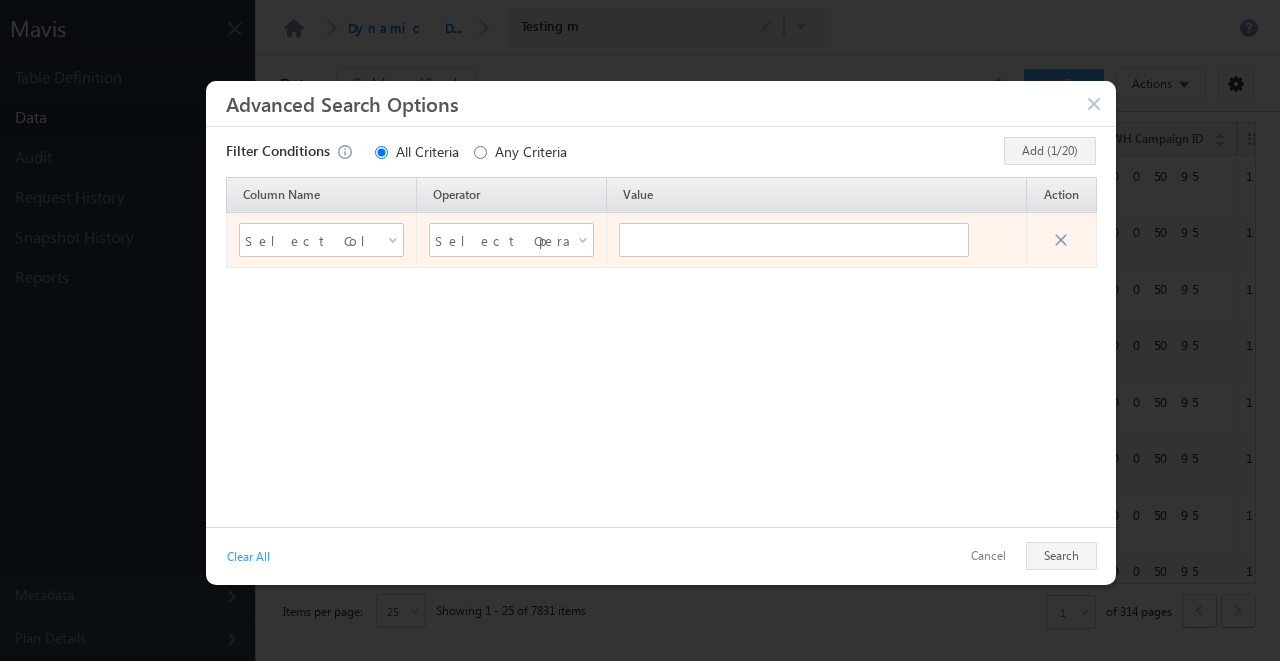 click on "Select Column Name" at bounding box center (309, 241) 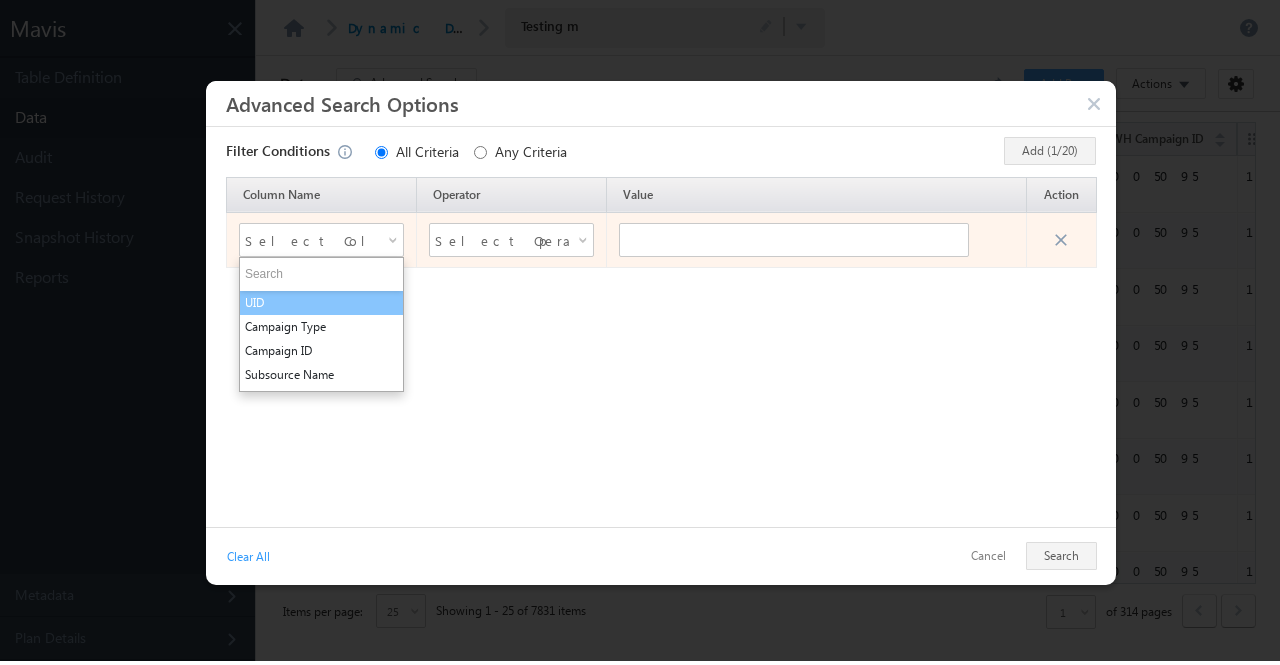 click on "UID" at bounding box center (321, 303) 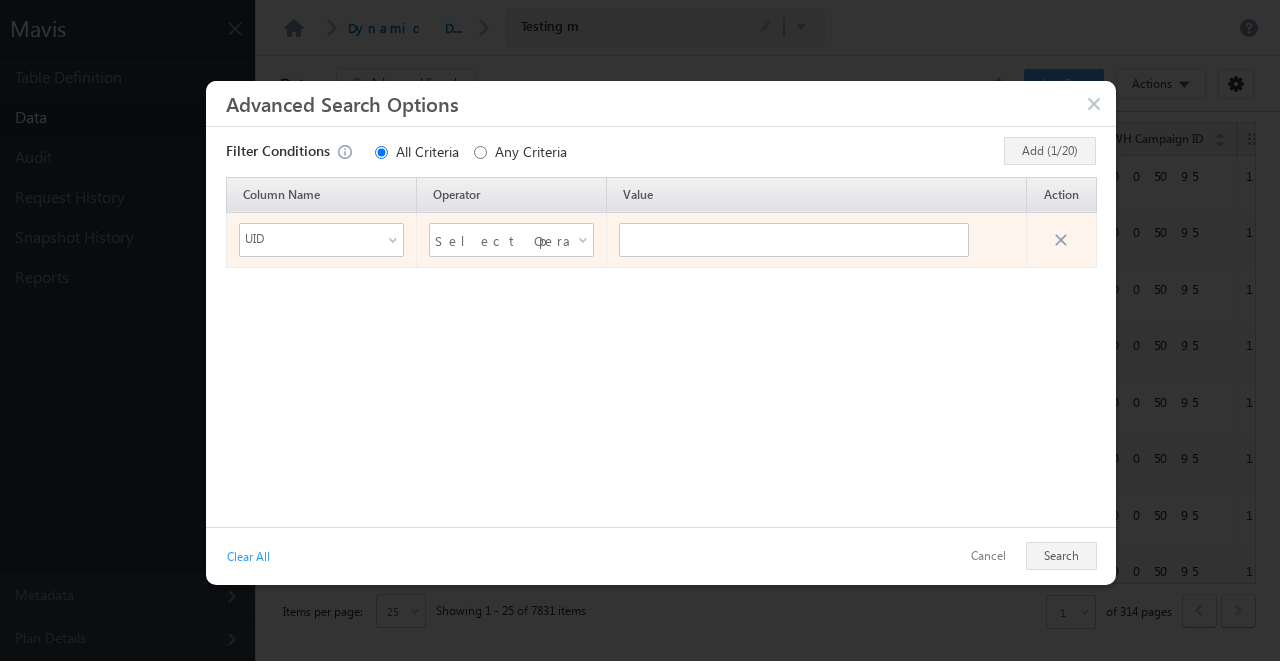 click at bounding box center (585, 244) 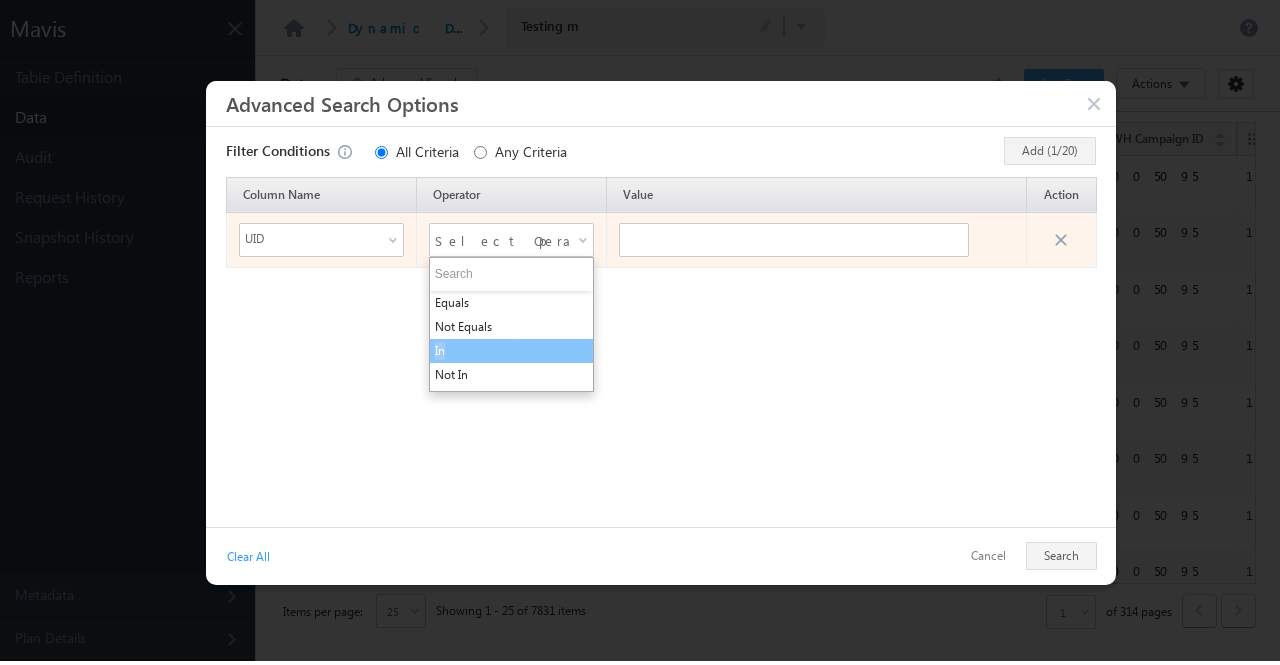 drag, startPoint x: 535, startPoint y: 334, endPoint x: 531, endPoint y: 350, distance: 16.492422 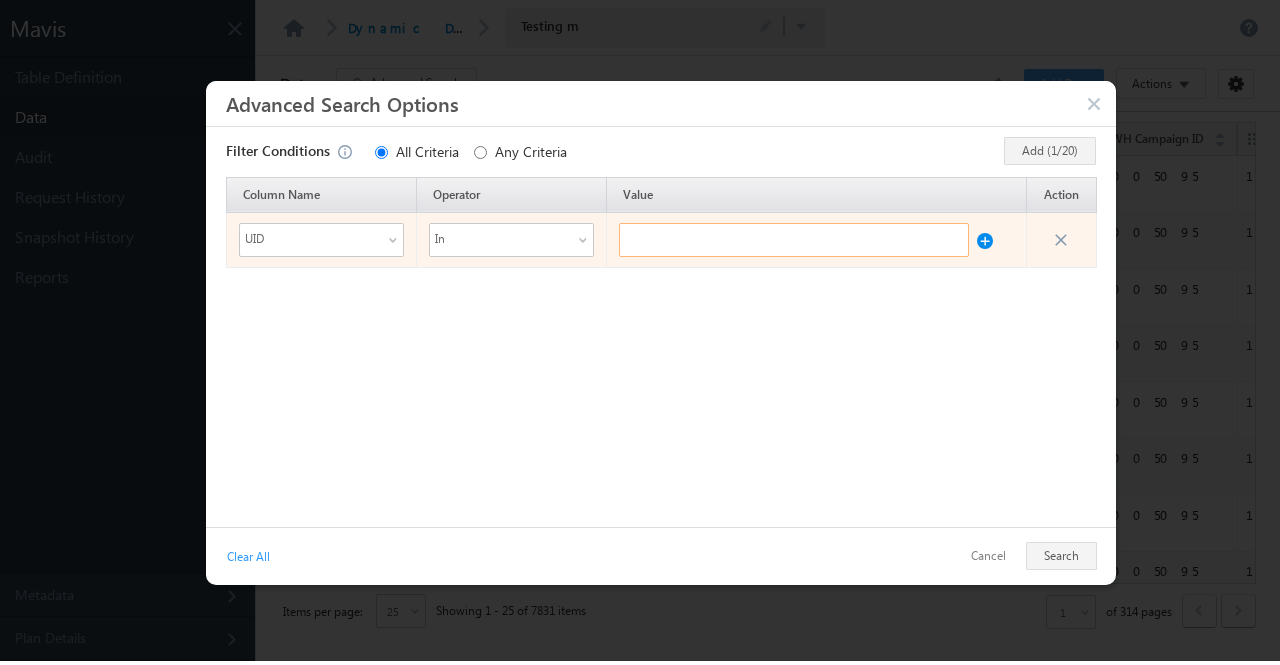 click at bounding box center (794, 240) 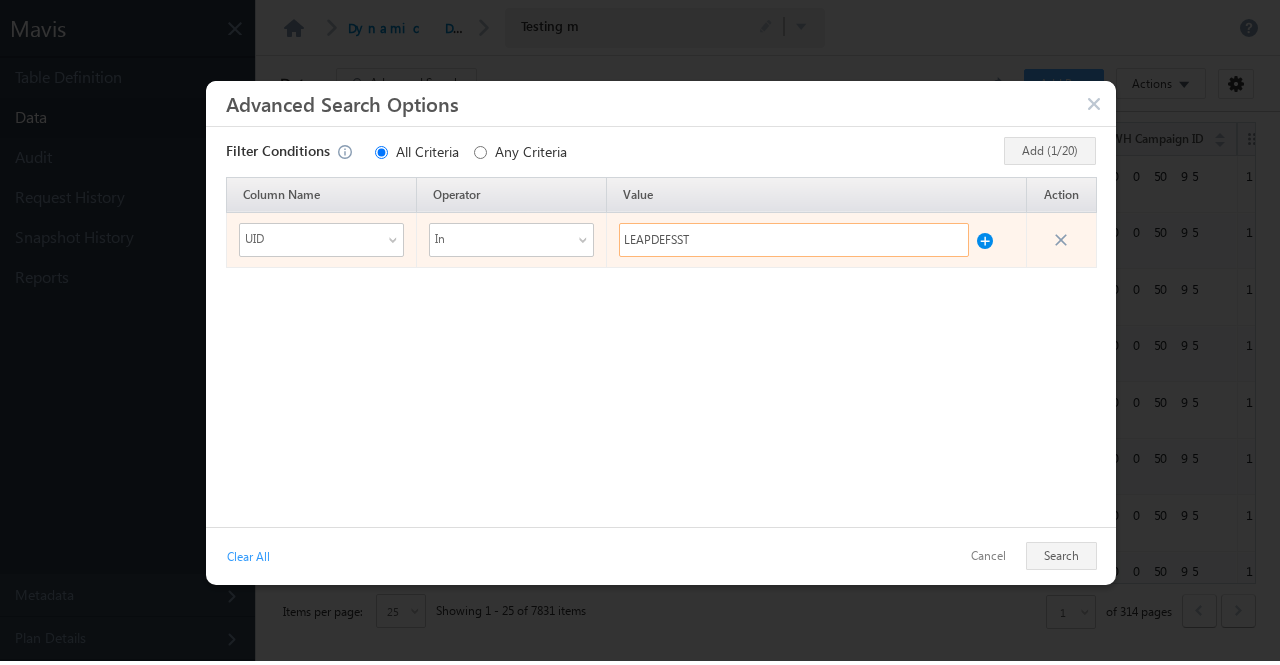 type on "LEAPDEFSST" 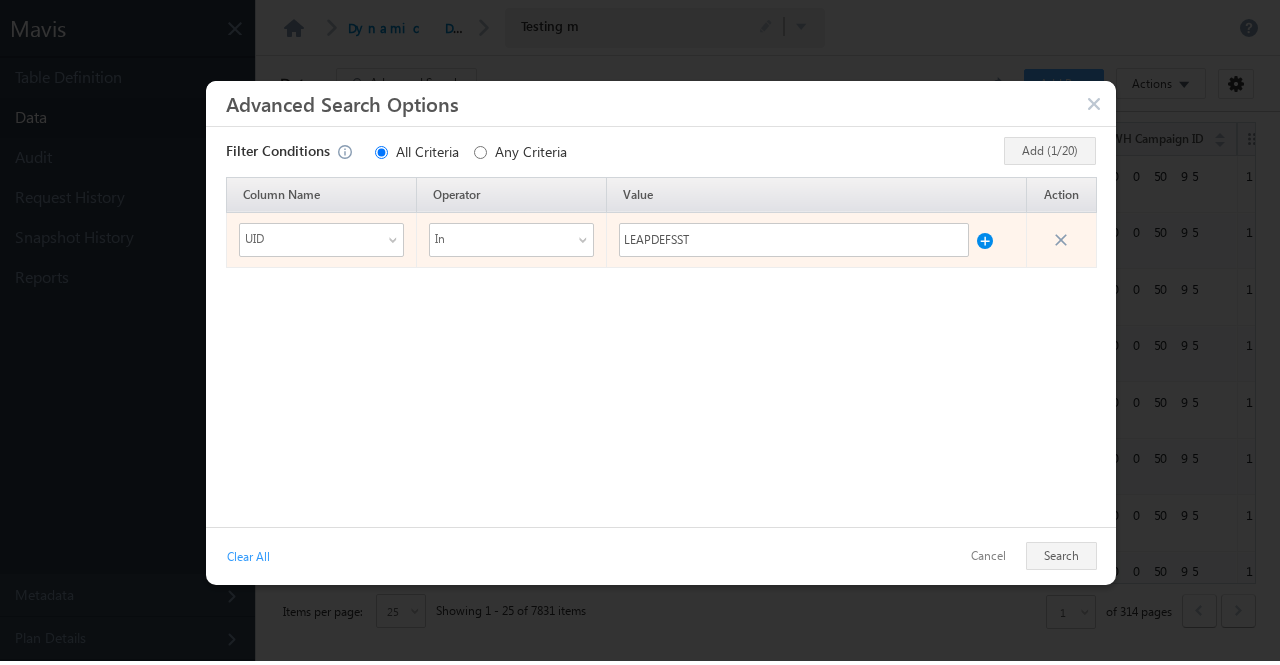 click at bounding box center (985, 236) 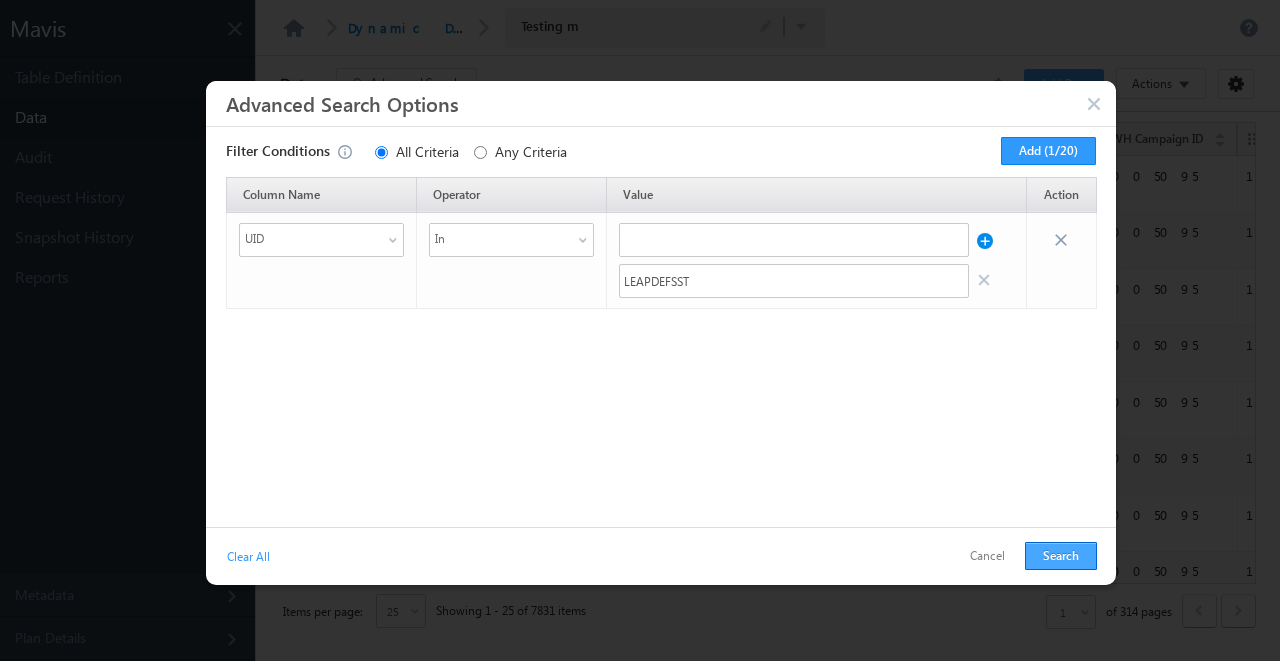 click on "Search" at bounding box center [1061, 556] 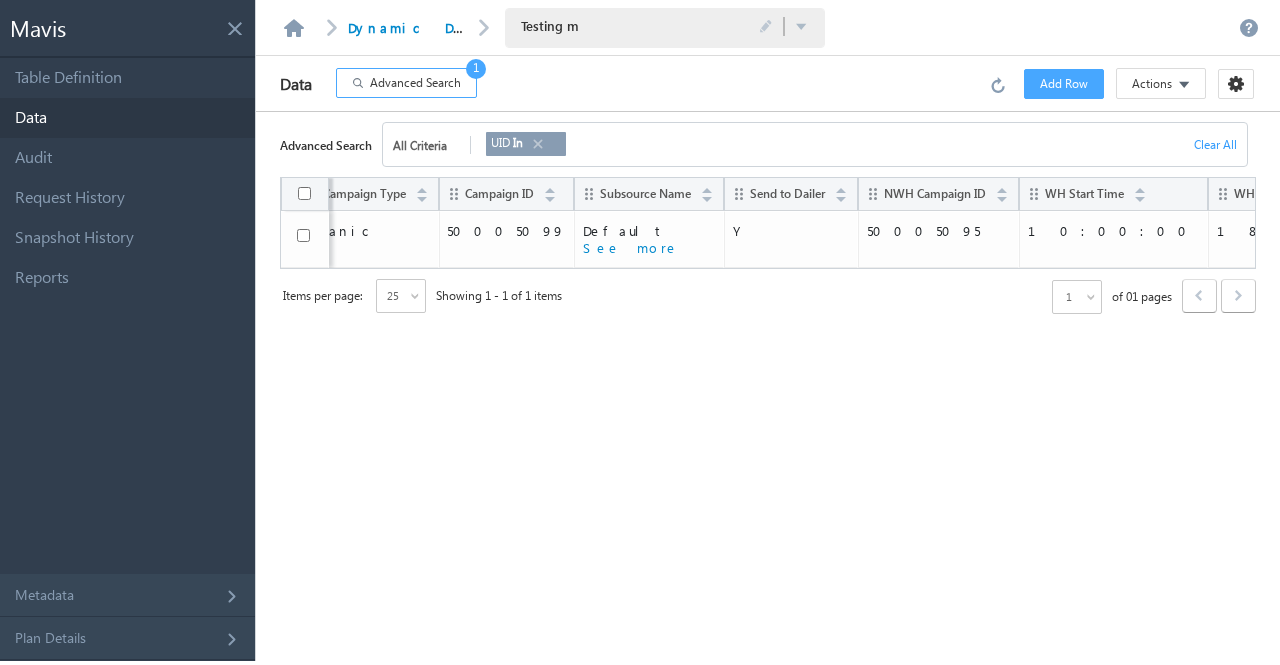 scroll, scrollTop: 0, scrollLeft: 150, axis: horizontal 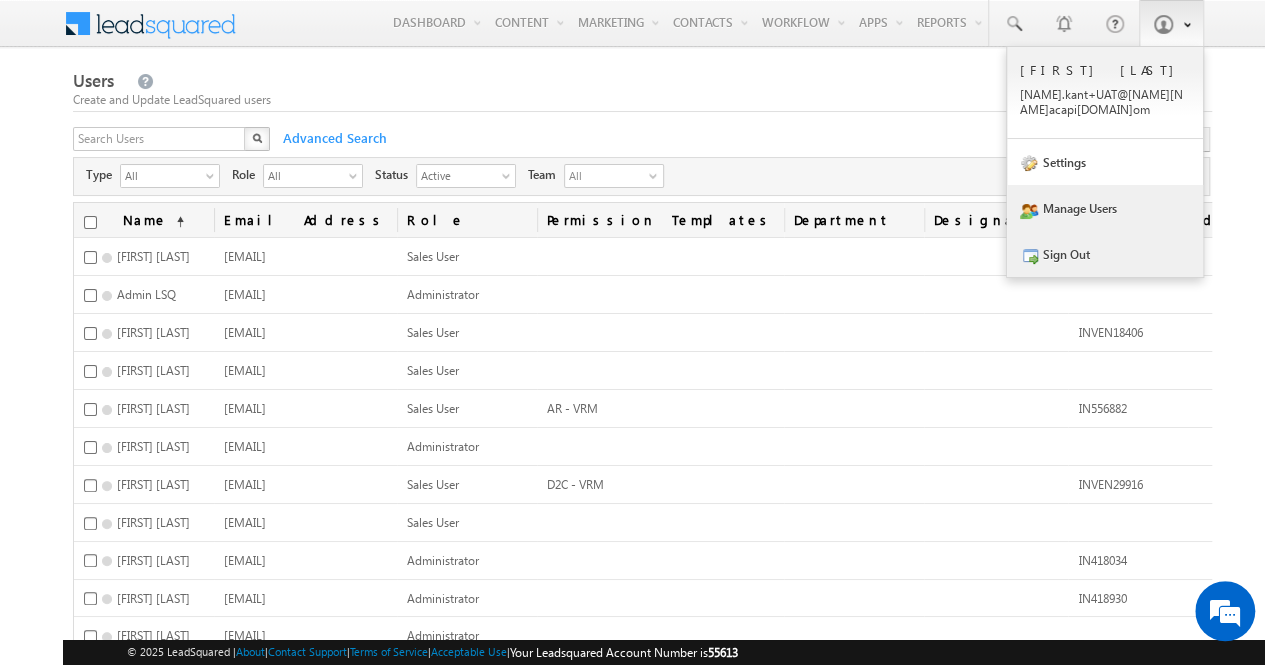 click on "Sign Out" at bounding box center (1105, 254) 